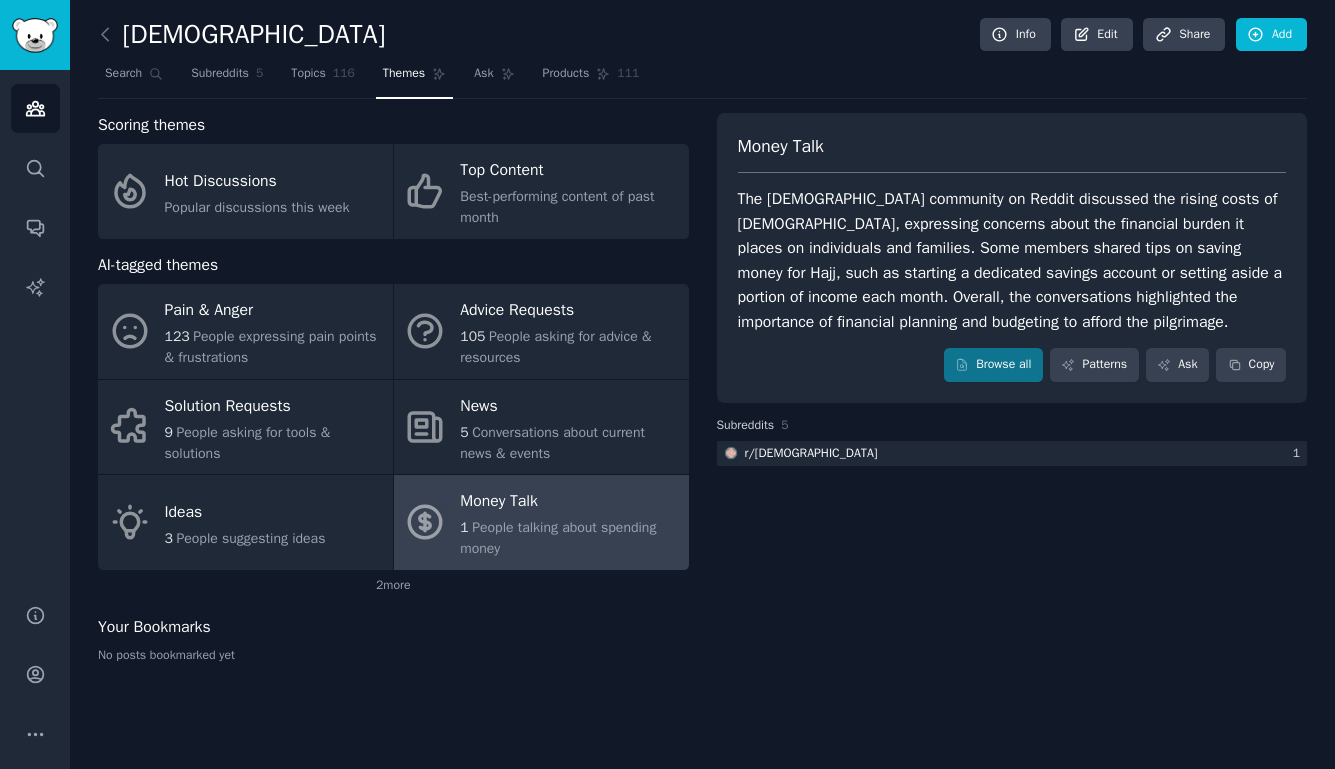 scroll, scrollTop: 0, scrollLeft: 0, axis: both 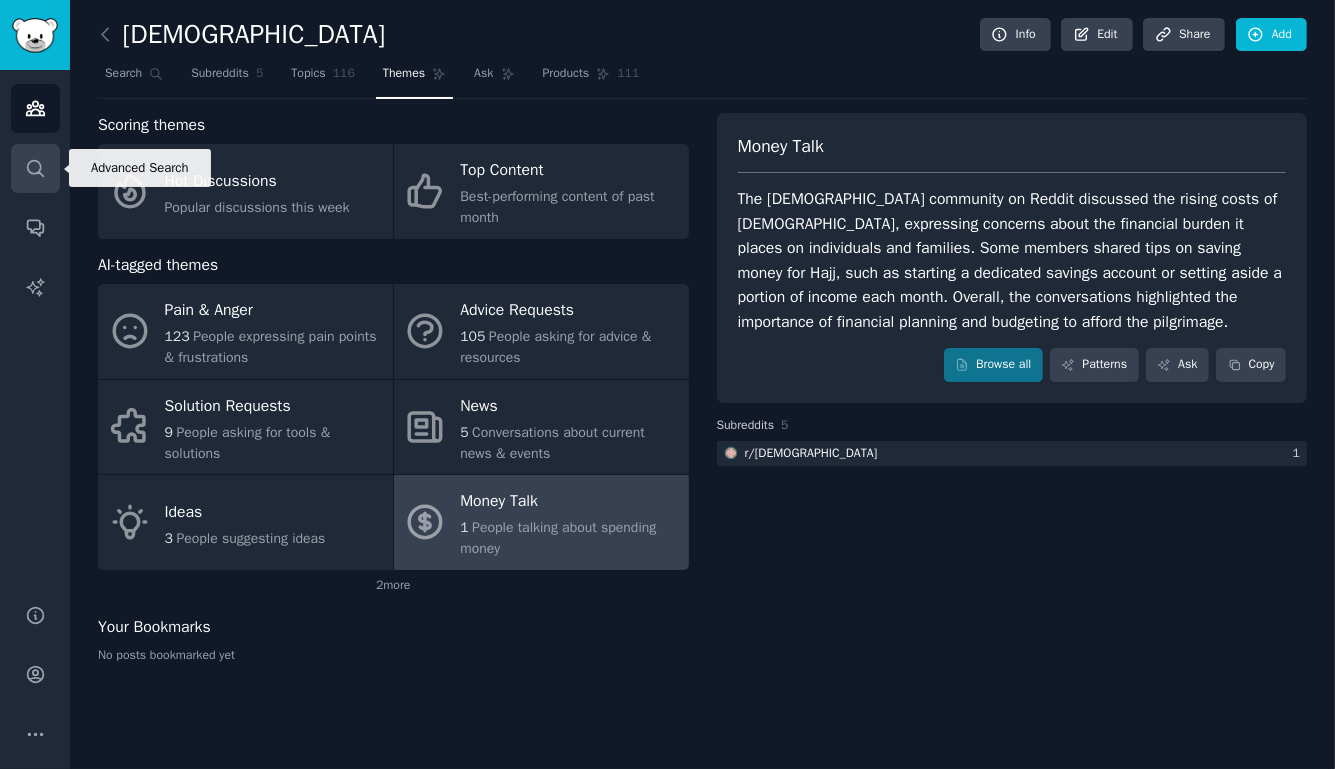 click on "Search" at bounding box center [35, 168] 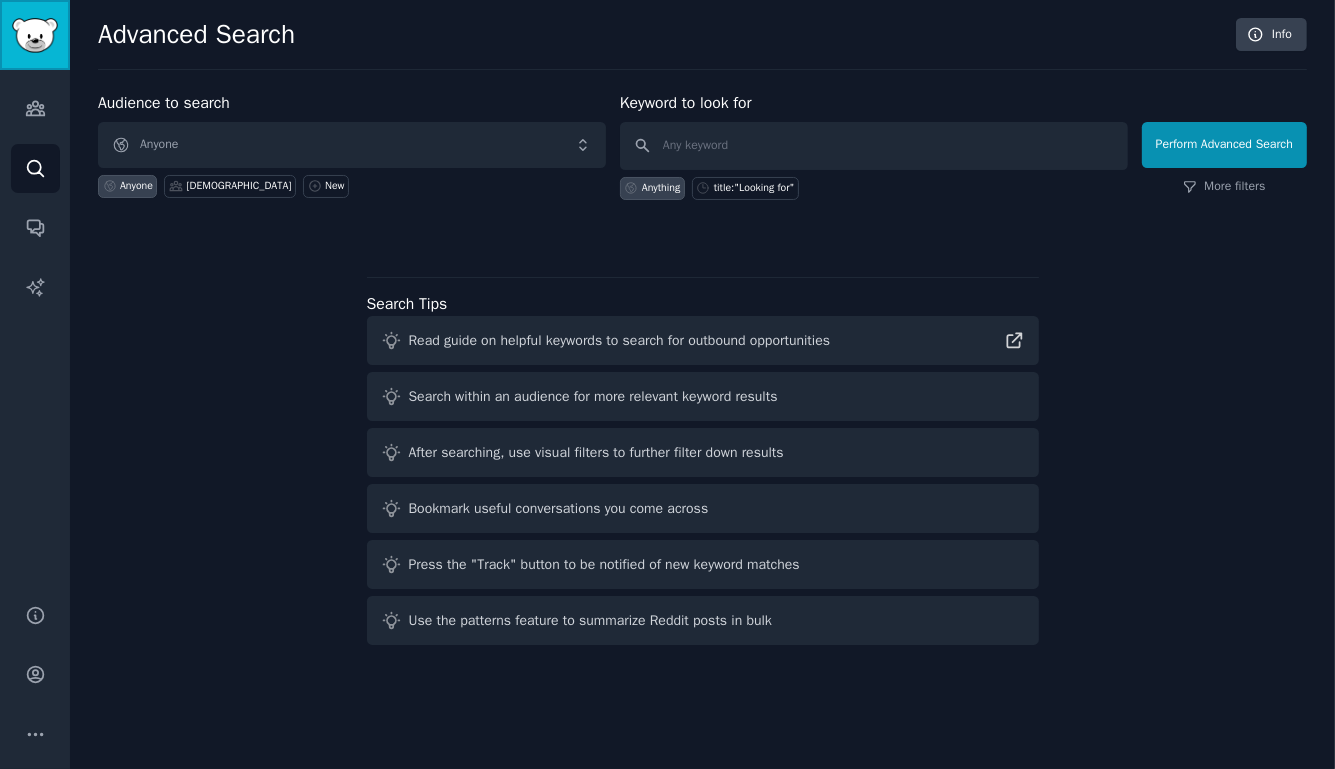click at bounding box center [35, 35] 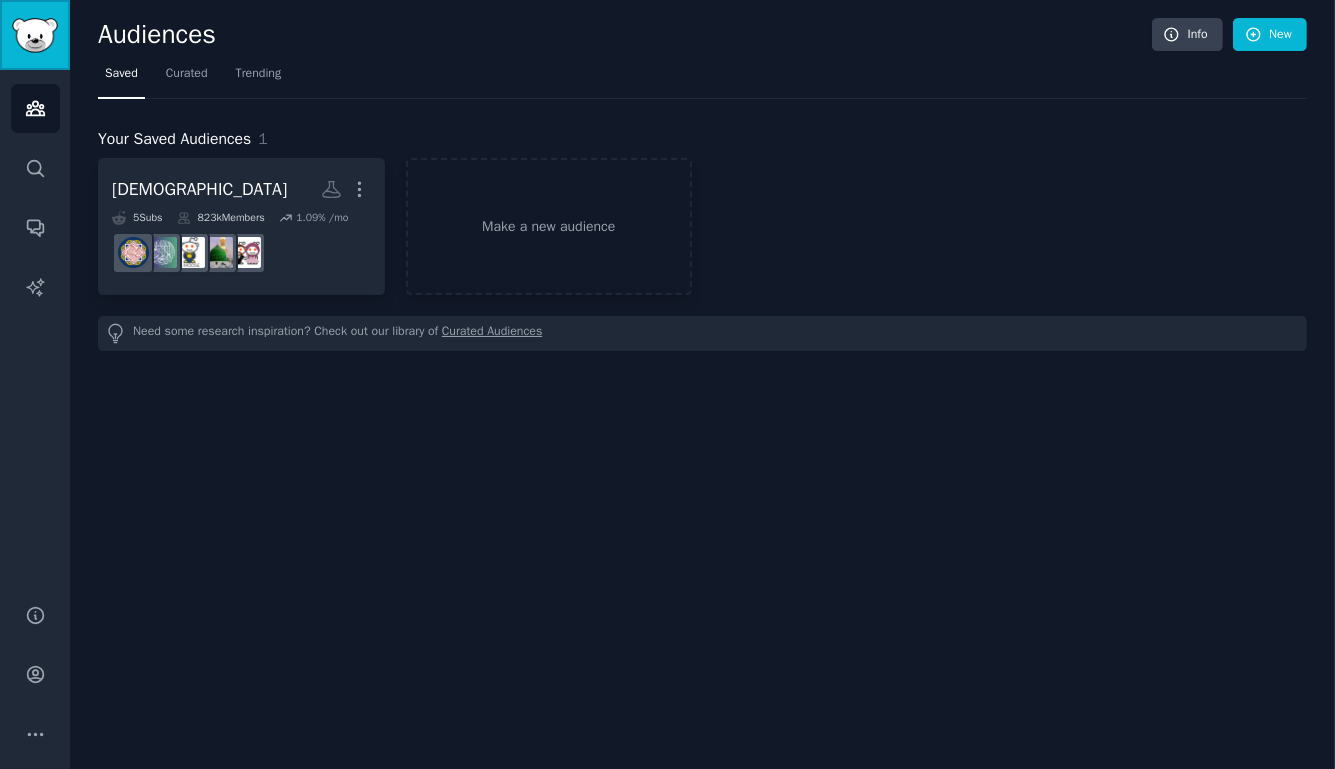 click at bounding box center [35, 35] 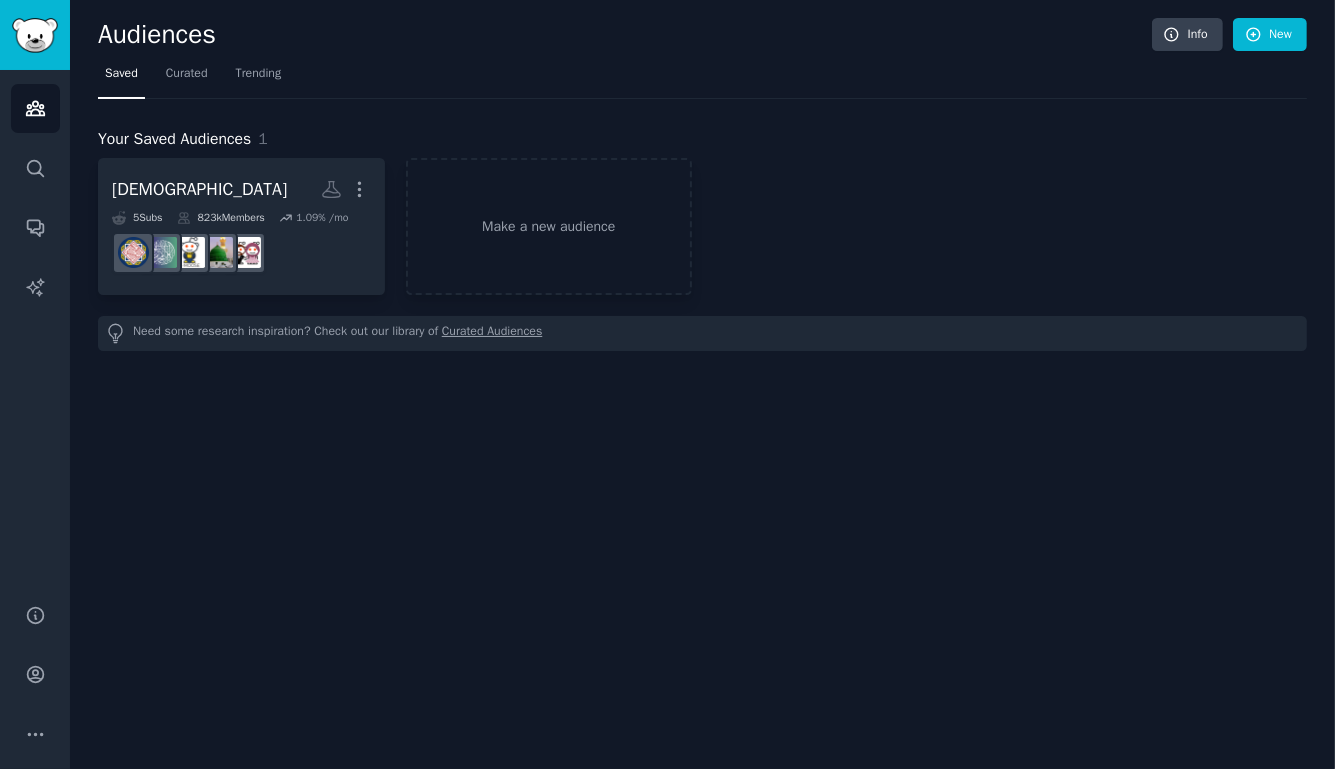 click on "Curated Audiences" at bounding box center (492, 333) 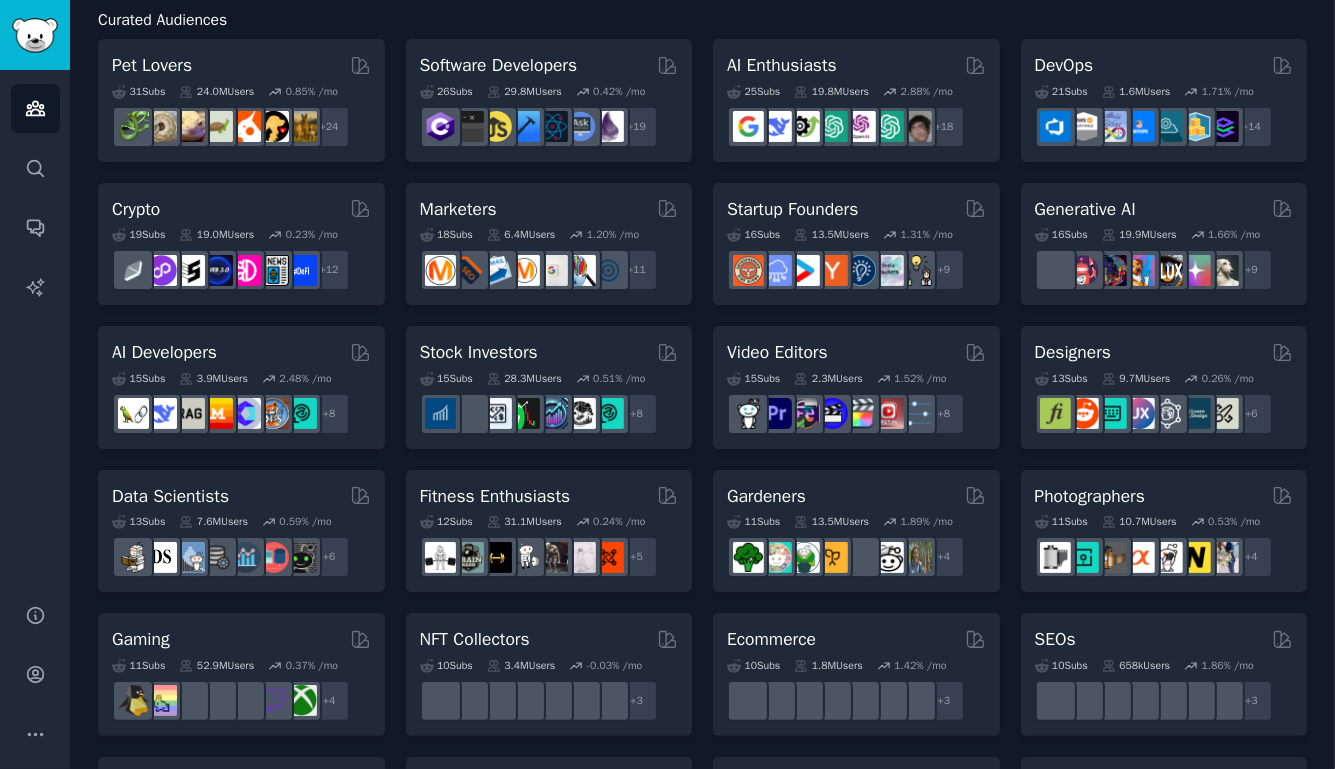 scroll, scrollTop: 144, scrollLeft: 0, axis: vertical 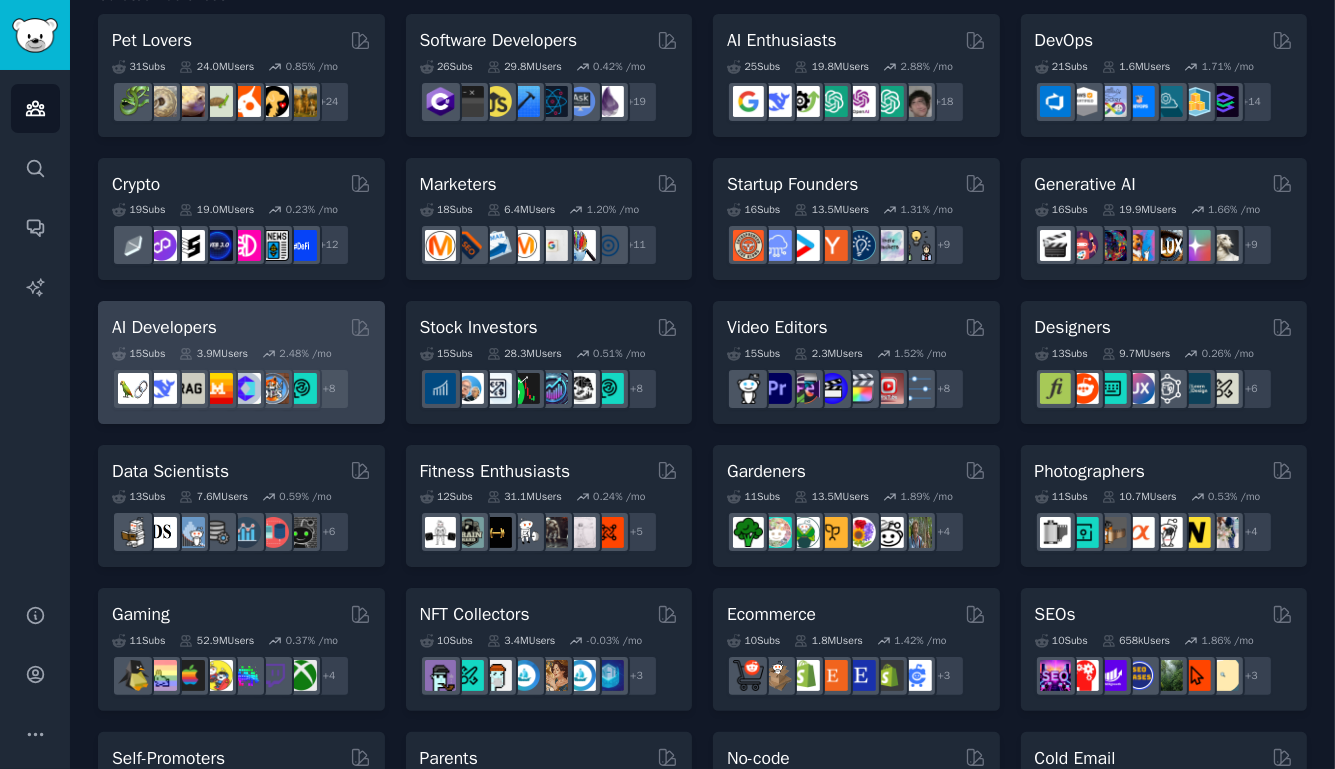 click on "AI Developers" at bounding box center (241, 327) 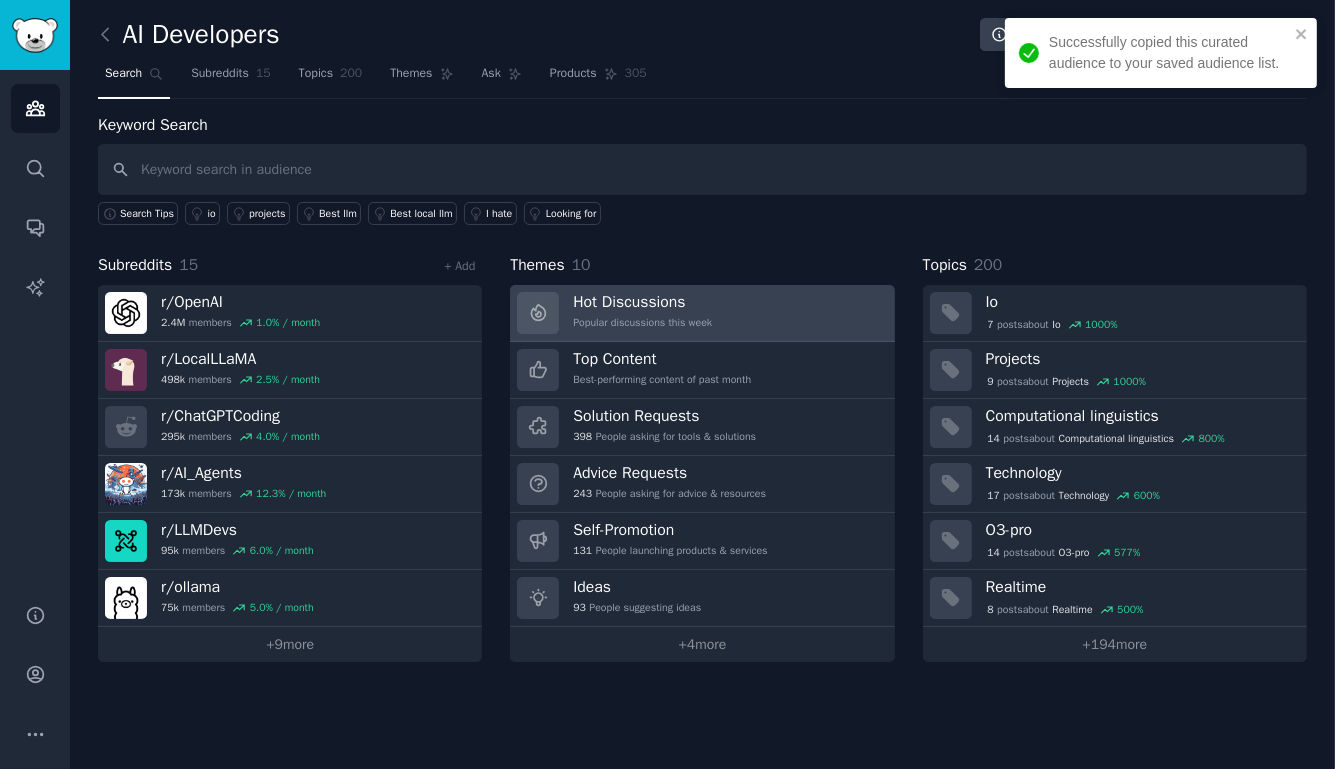 click on "Hot Discussions Popular discussions this week" at bounding box center (702, 313) 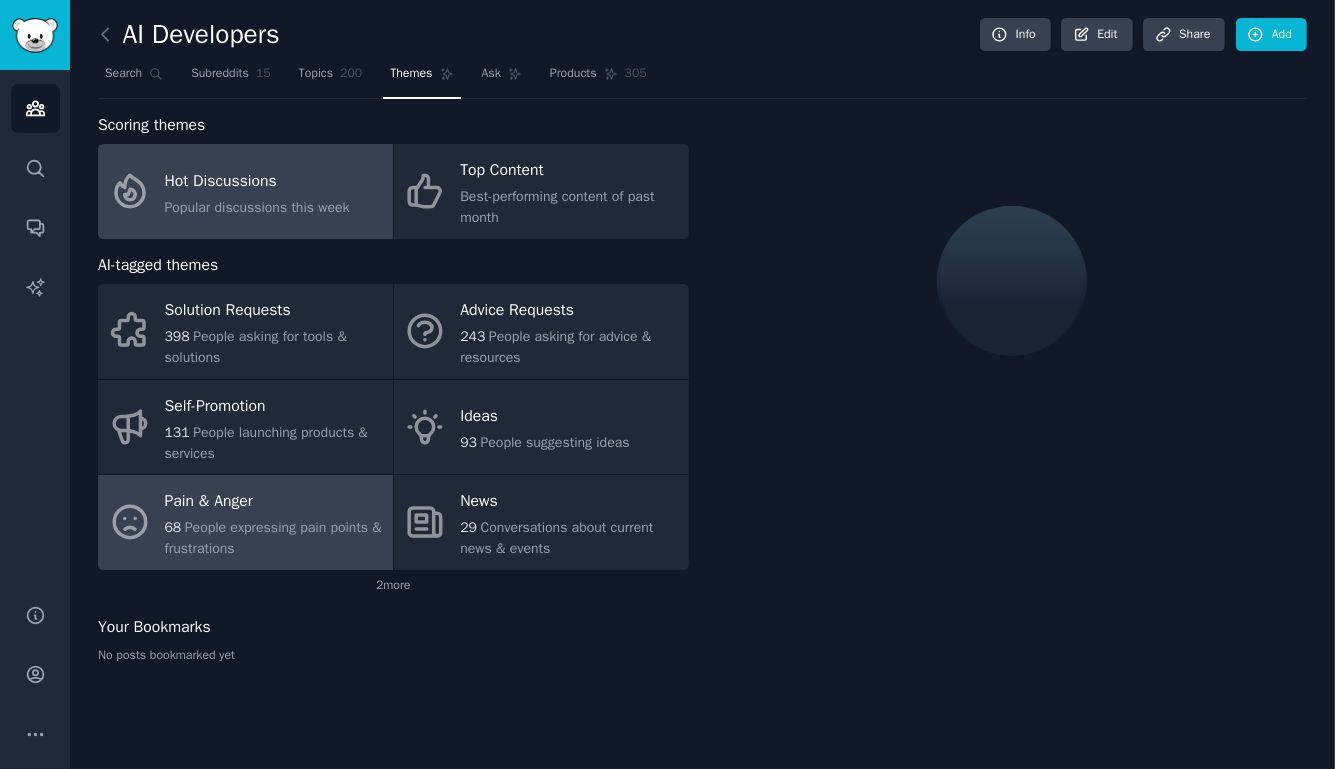 click on "Pain & Anger" at bounding box center [274, 502] 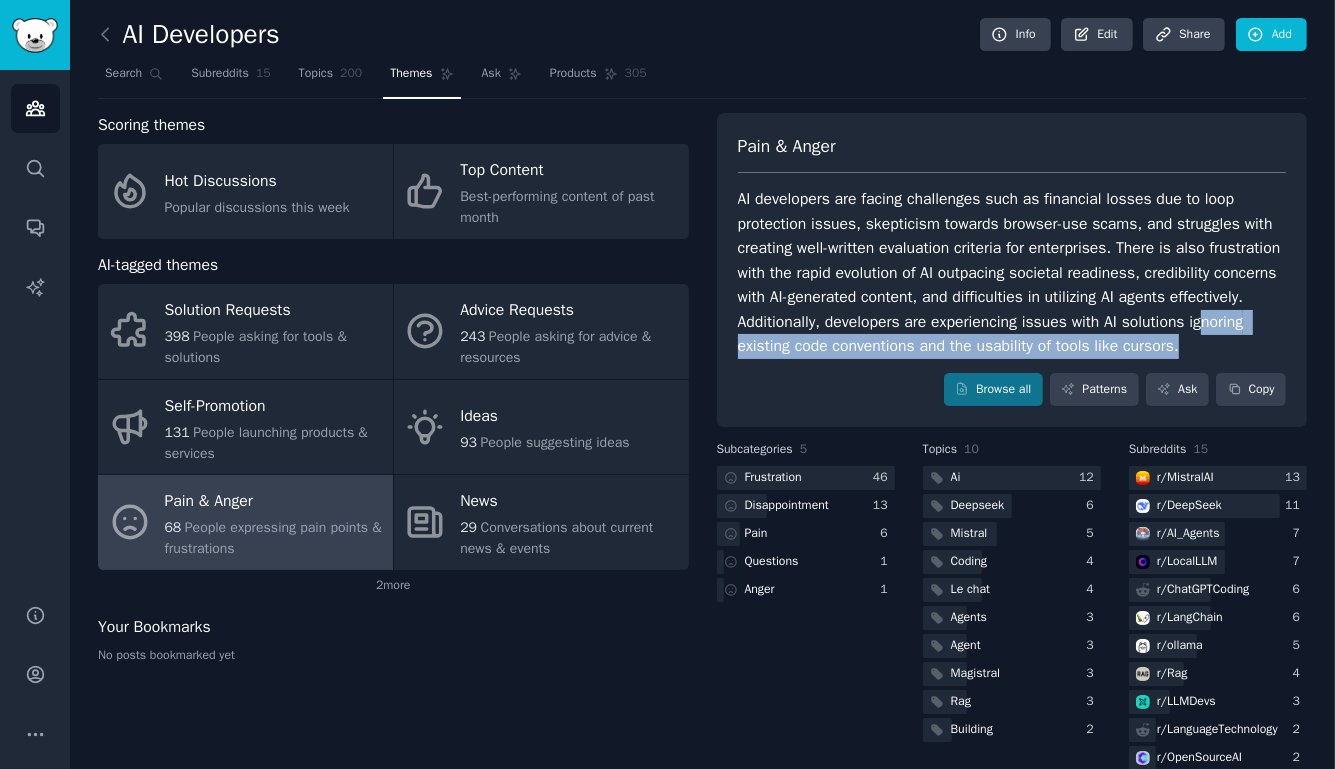 drag, startPoint x: 837, startPoint y: 370, endPoint x: 818, endPoint y: 358, distance: 22.472204 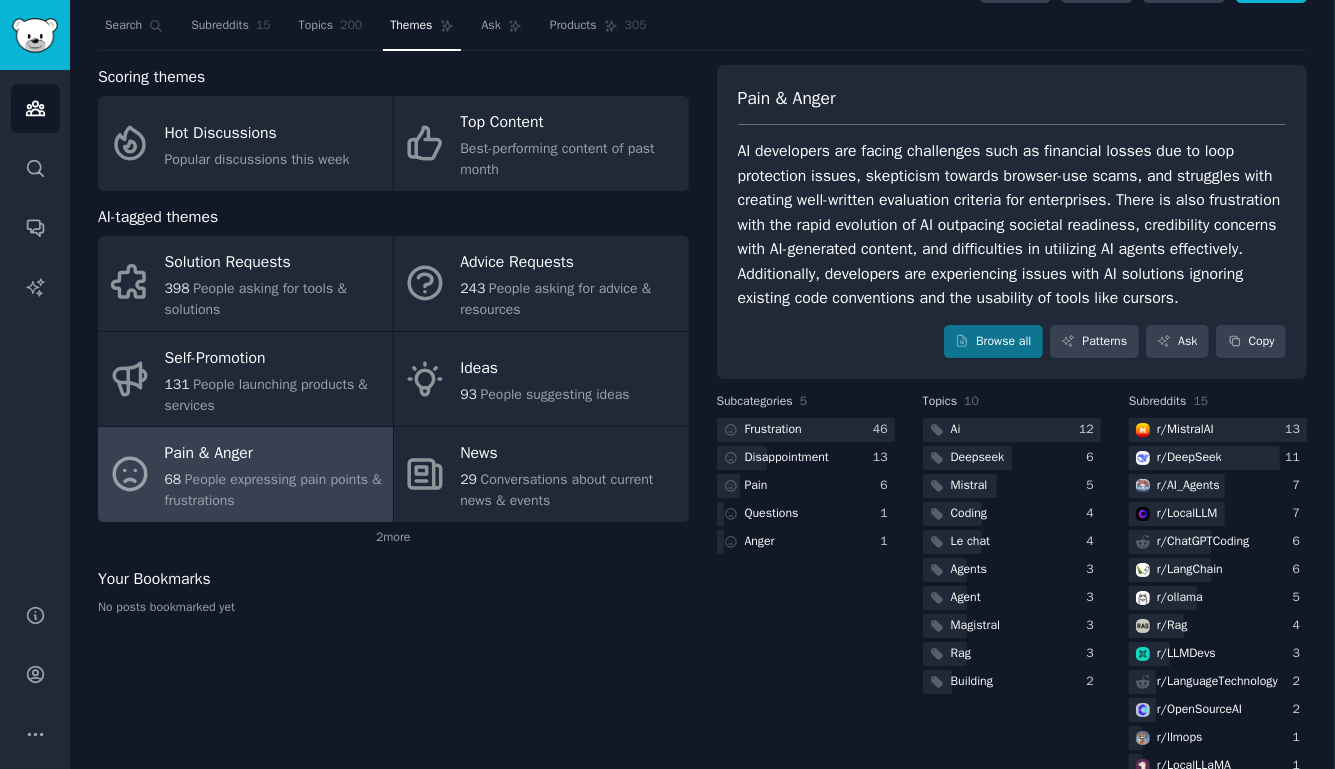 scroll, scrollTop: 107, scrollLeft: 0, axis: vertical 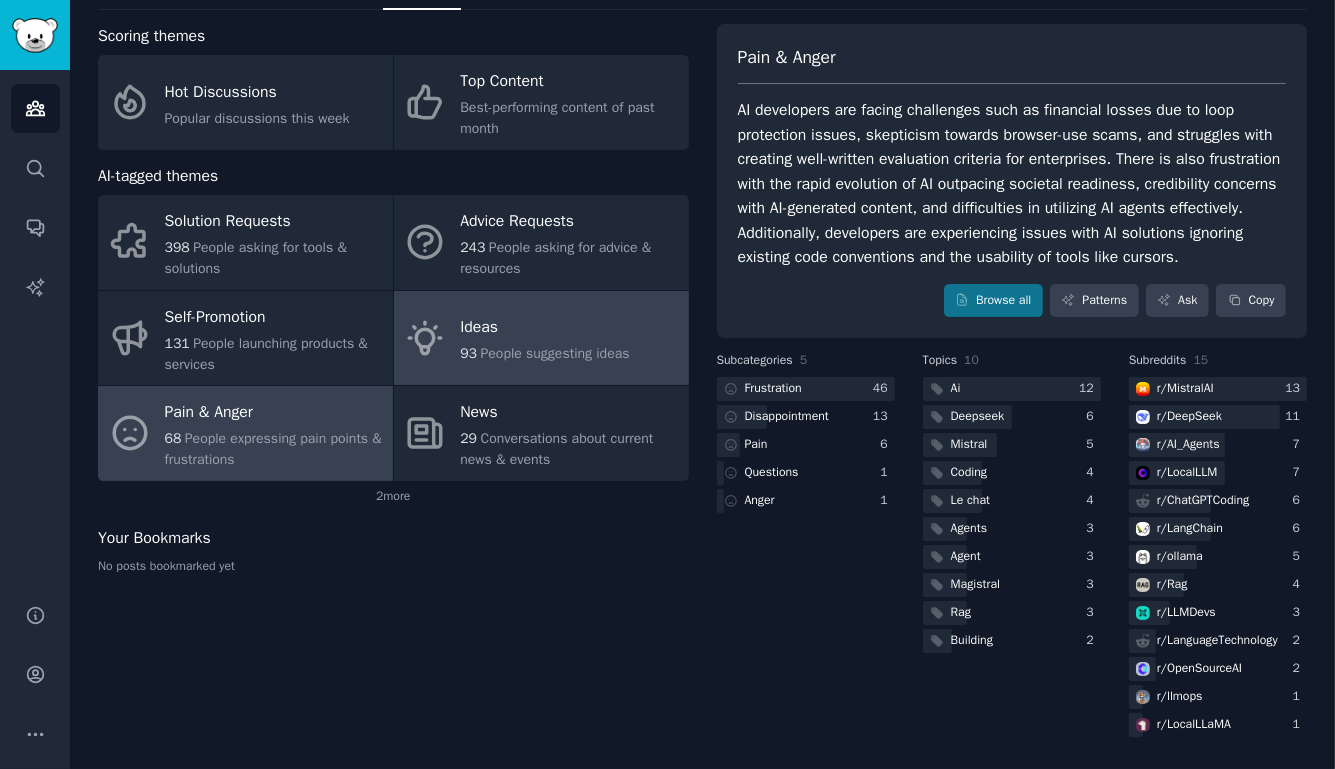 click on "Ideas 93 People suggesting ideas" at bounding box center [541, 338] 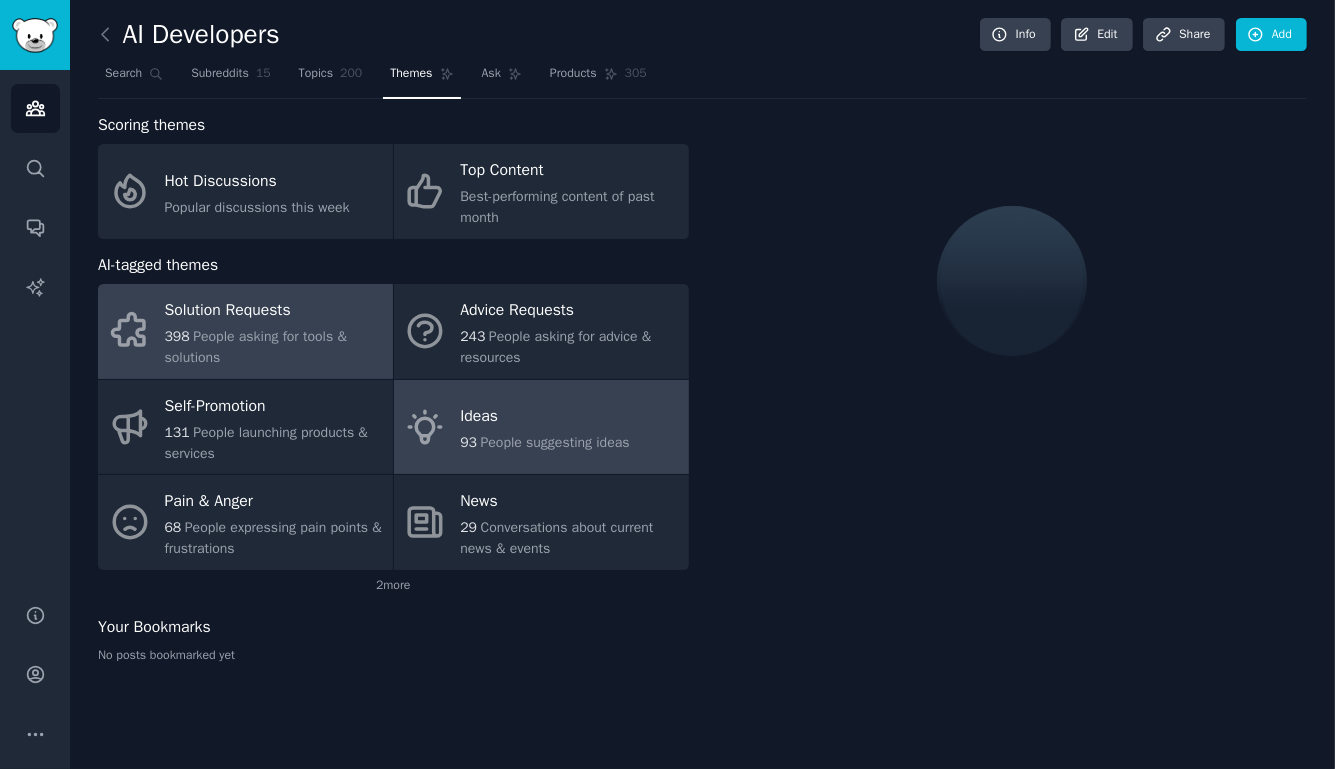 click on "398 People asking for tools & solutions" at bounding box center [274, 347] 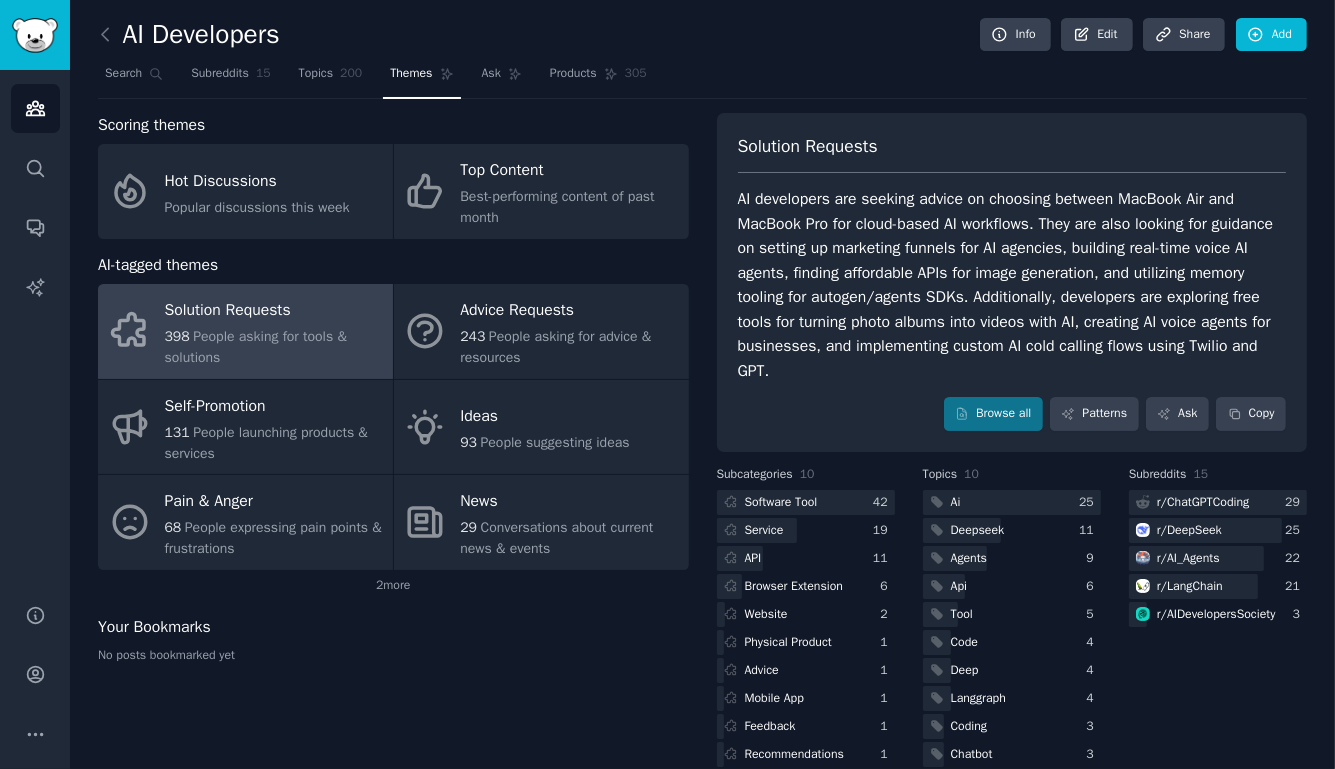 click on "AI Developers Info Edit Share Add Search Subreddits 15 Topics 200 Themes Ask Products 305 Scoring themes Hot Discussions Popular discussions this week Top Content Best-performing content of past month AI-tagged themes Solution Requests 398 People asking for tools & solutions Advice Requests 243 People asking for advice & resources Self-Promotion 131 People launching products & services Ideas 93 People suggesting ideas Pain & Anger 68 People expressing pain points & frustrations News 29 Conversations about current news & events 2  more Your Bookmarks No posts bookmarked yet Solution Requests Browse all Patterns Ask Copy Subcategories 10   Software Tool 42   Service 19   API 11   Browser Extension 6   Website 2   Physical Product 1   Advice 1   Mobile App 1   Feedback 1   Recommendations 1 Topics 10   Ai 25   Deepseek 11   Agents 9   Api 6   Tool 5   Code 4   Deep 4   Langgraph 4   Coding 3   Chatbot 3 Subreddits 15  r/ ChatGPTCoding 29  r/ DeepSeek 25  r/ AI_Agents 22  r/ LangChain 21  r/ AIDevelopersSociety 3" 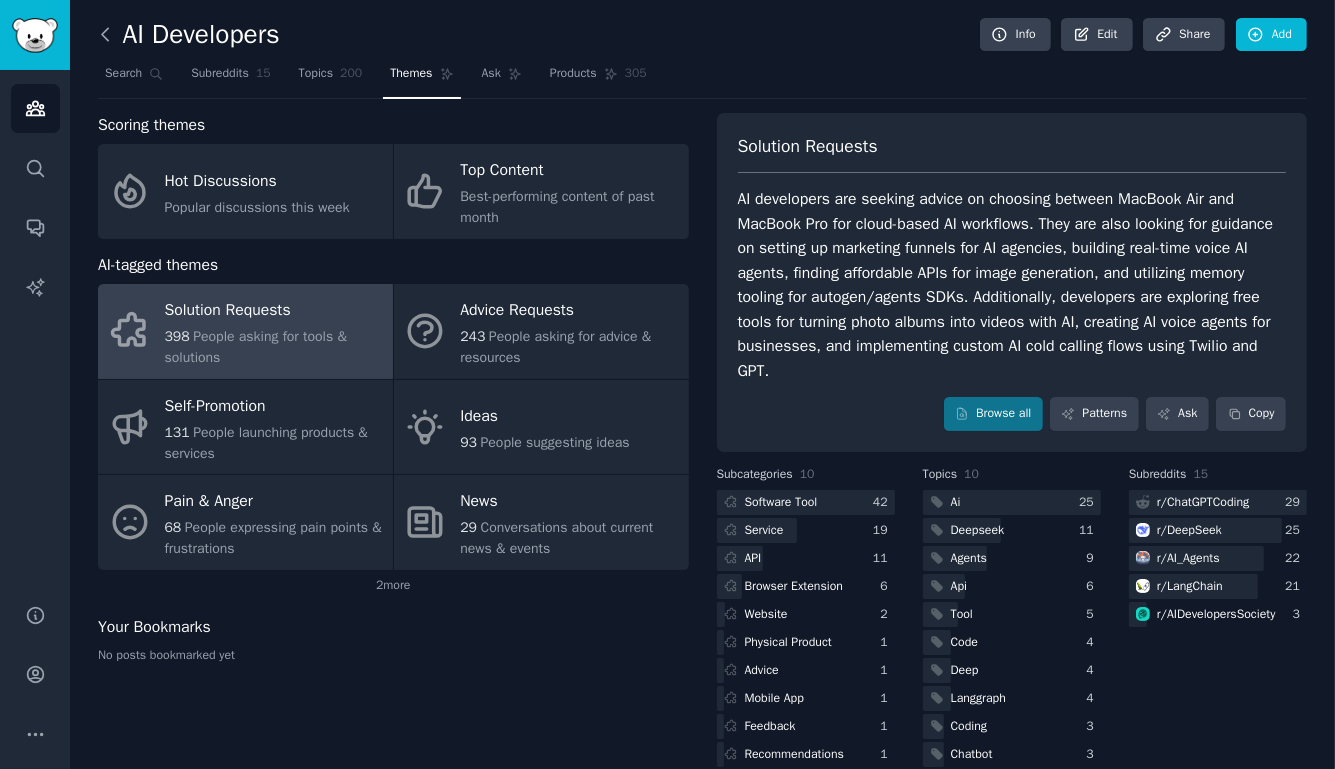 click 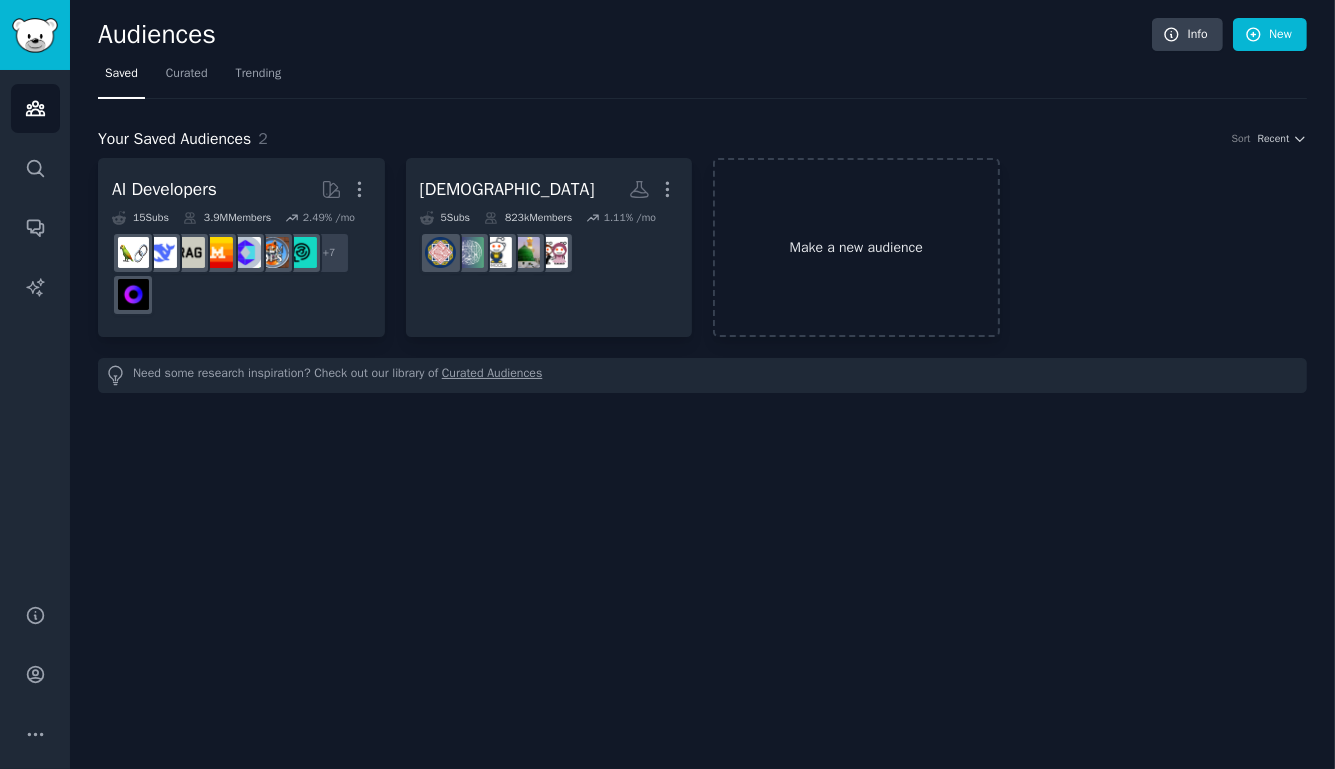 click on "Make a new audience" at bounding box center [856, 247] 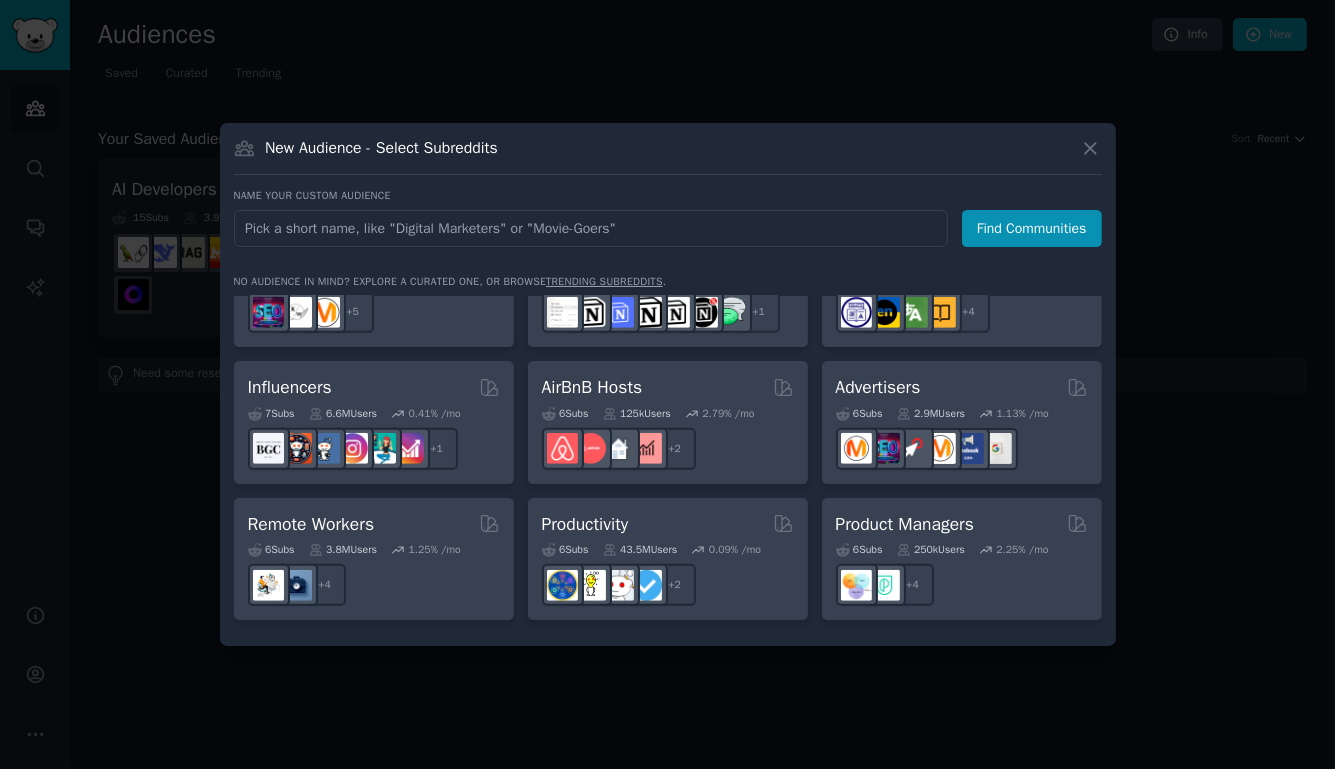 scroll, scrollTop: 1322, scrollLeft: 0, axis: vertical 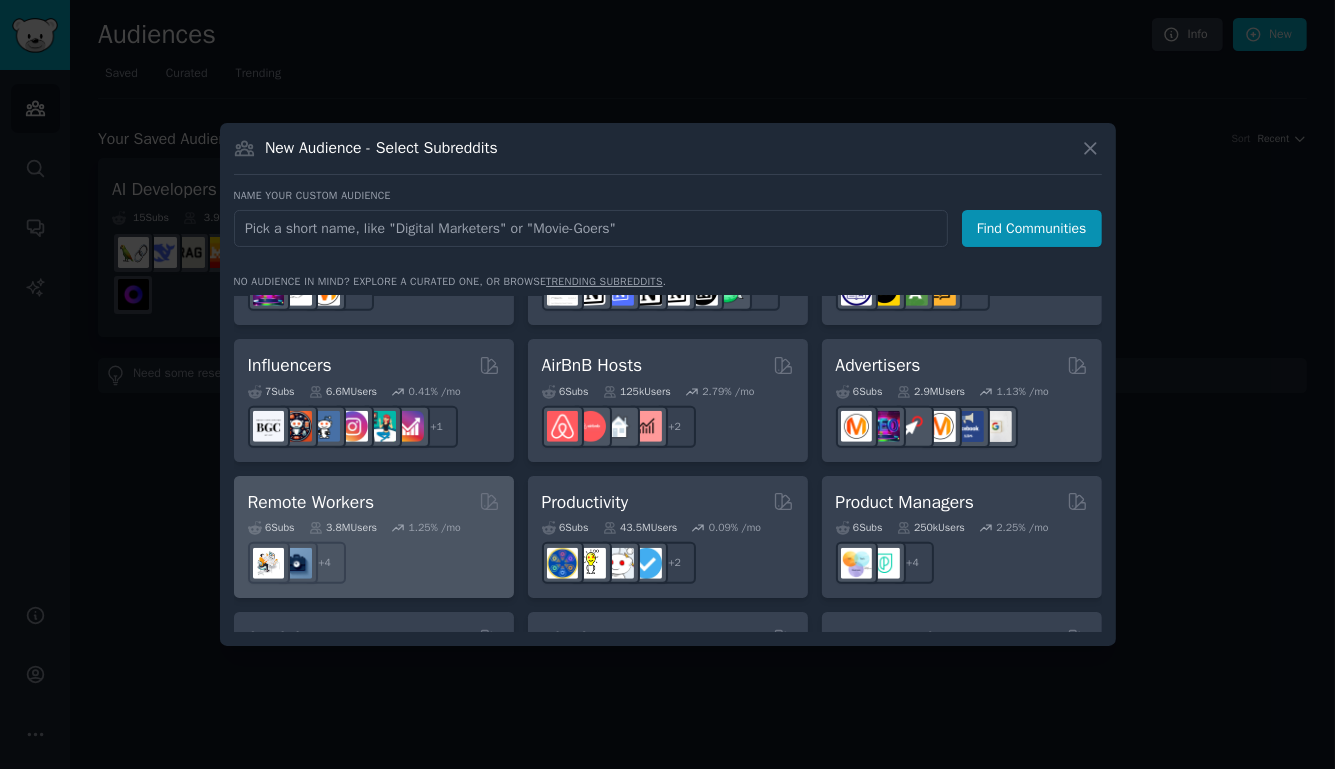 click on "1.25 % /mo" at bounding box center (435, 528) 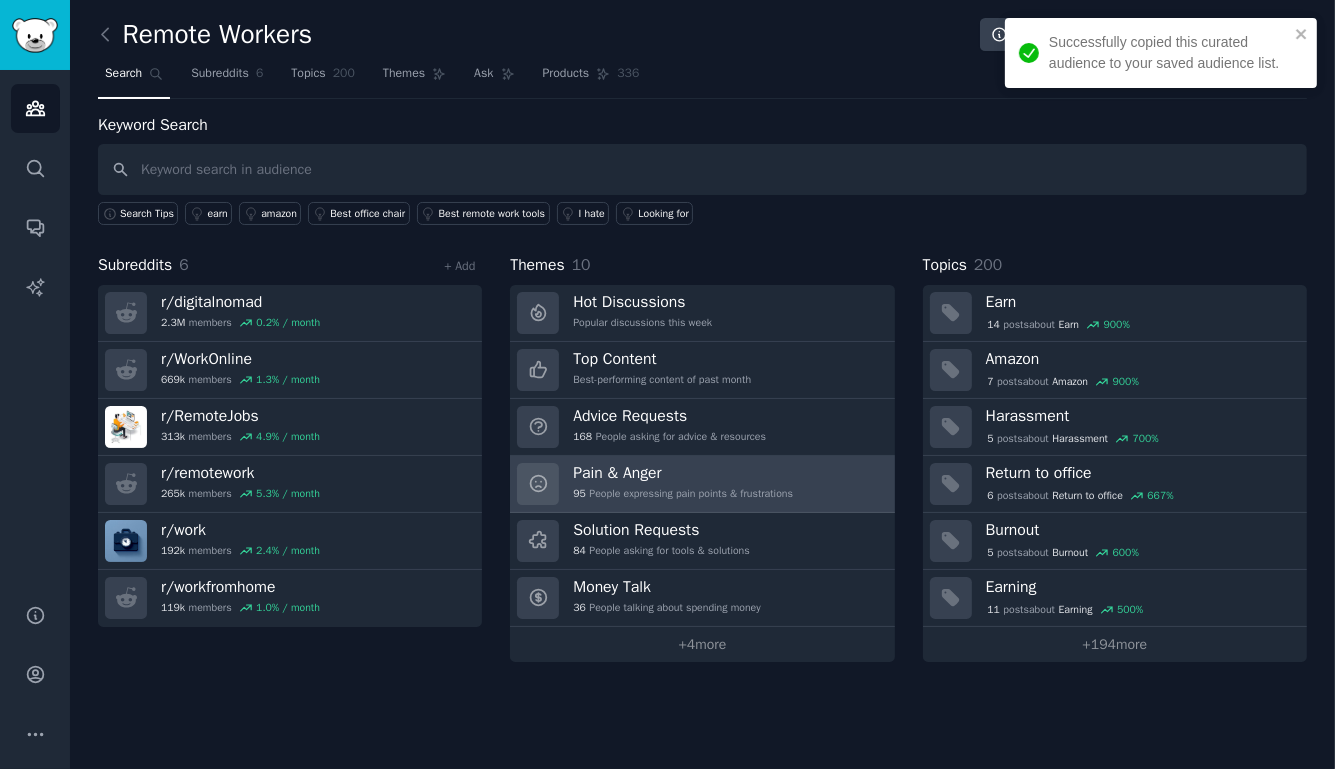 click on "95 People expressing pain points & frustrations" at bounding box center (683, 494) 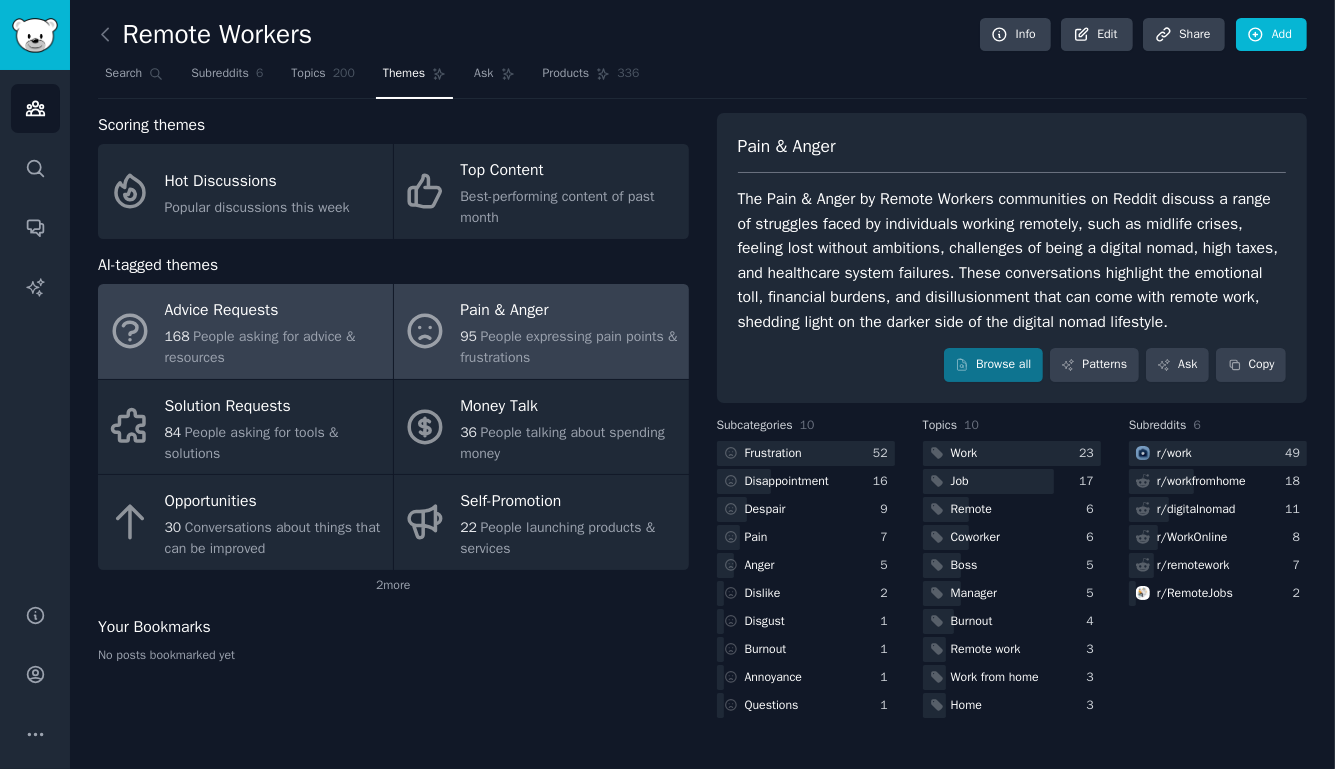 click on "Advice Requests" at bounding box center (274, 311) 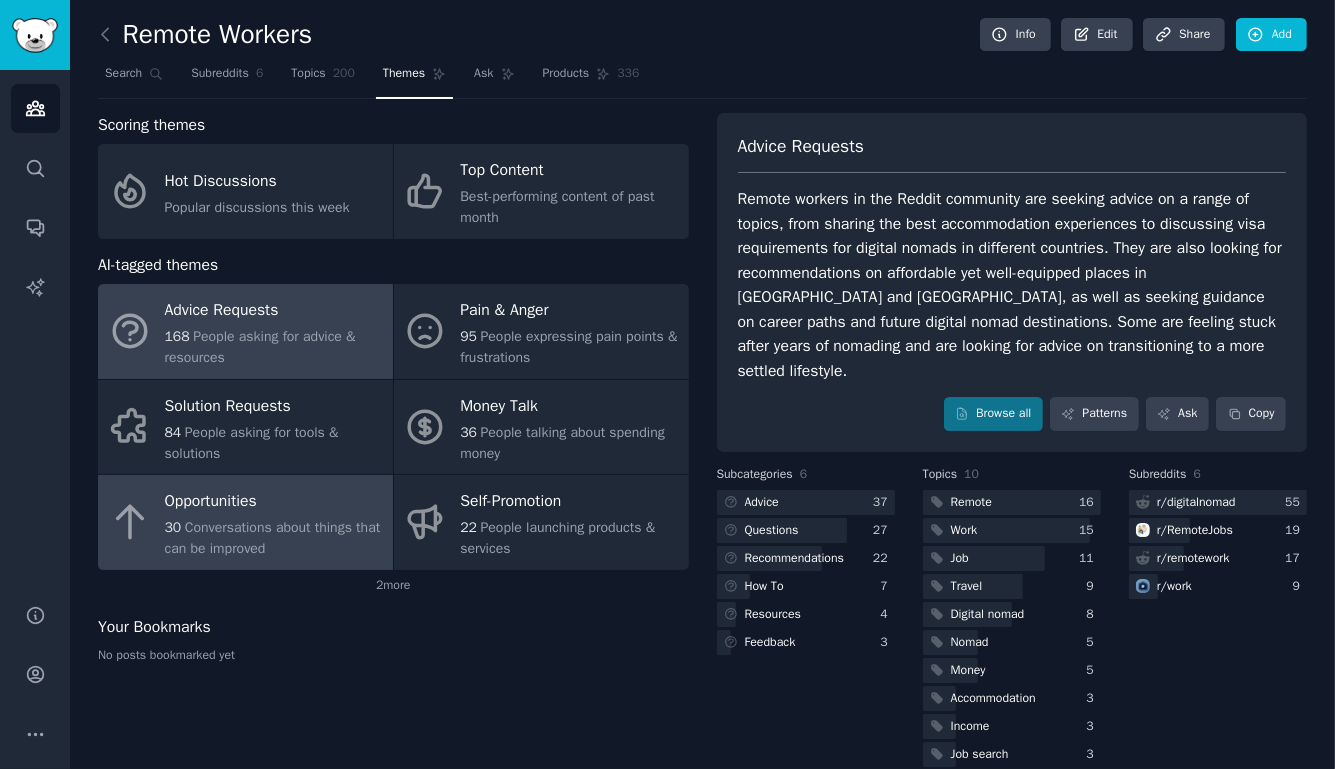 click on "Opportunities" at bounding box center [274, 502] 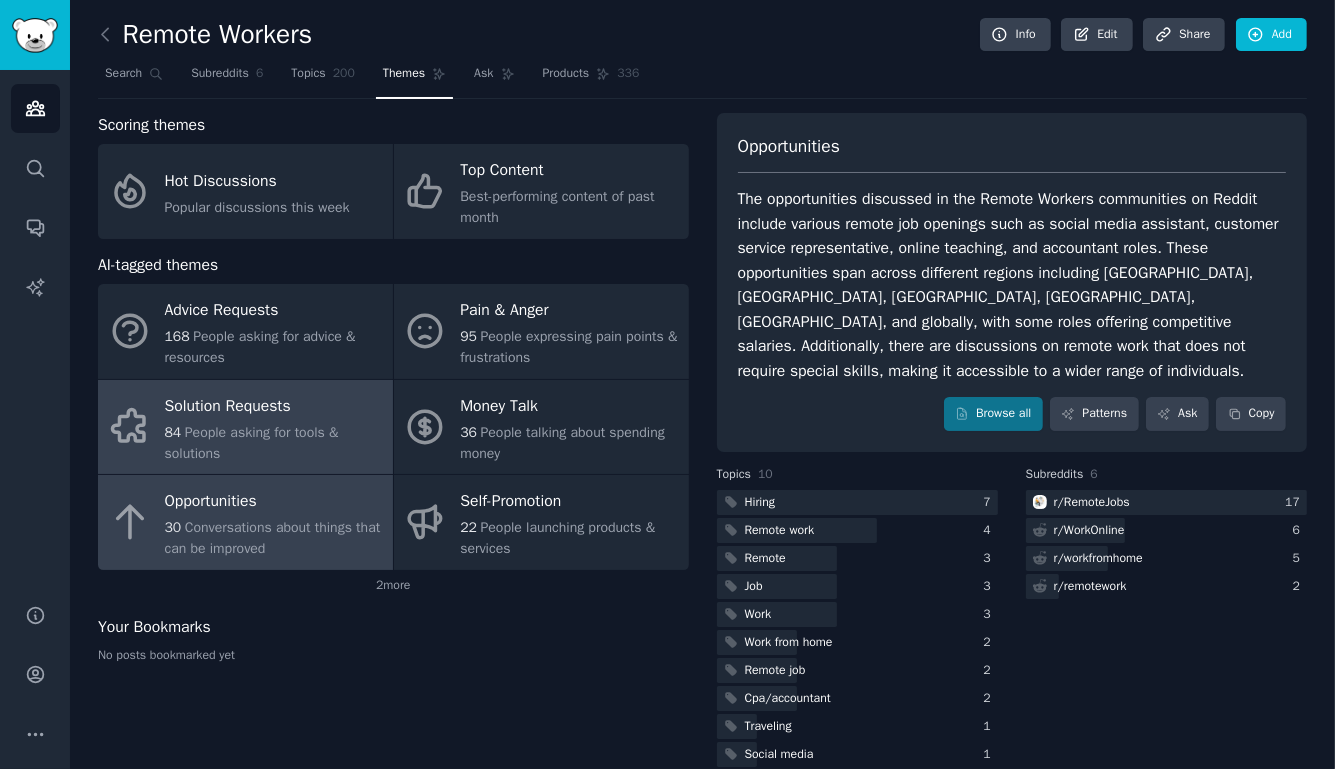 click on "84 People asking for tools & solutions" at bounding box center [274, 443] 